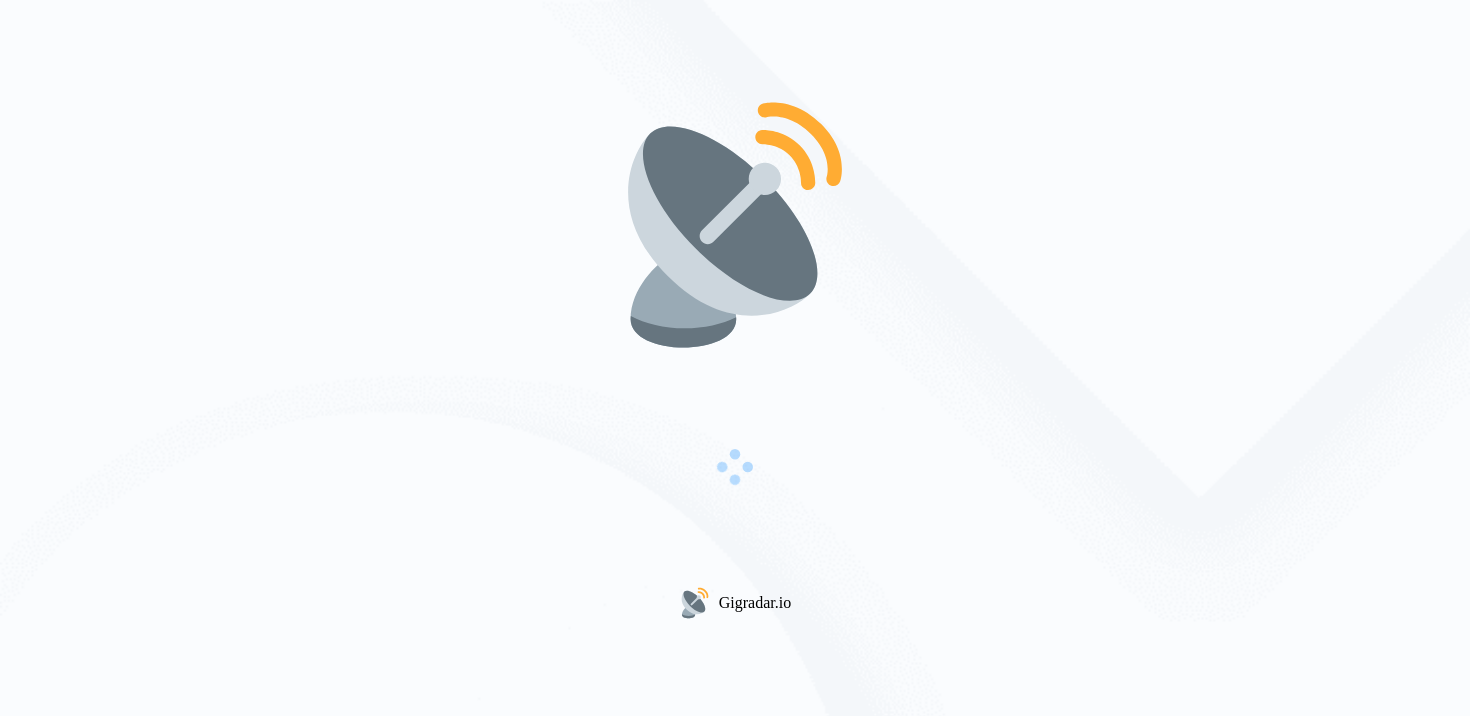 scroll, scrollTop: 0, scrollLeft: 0, axis: both 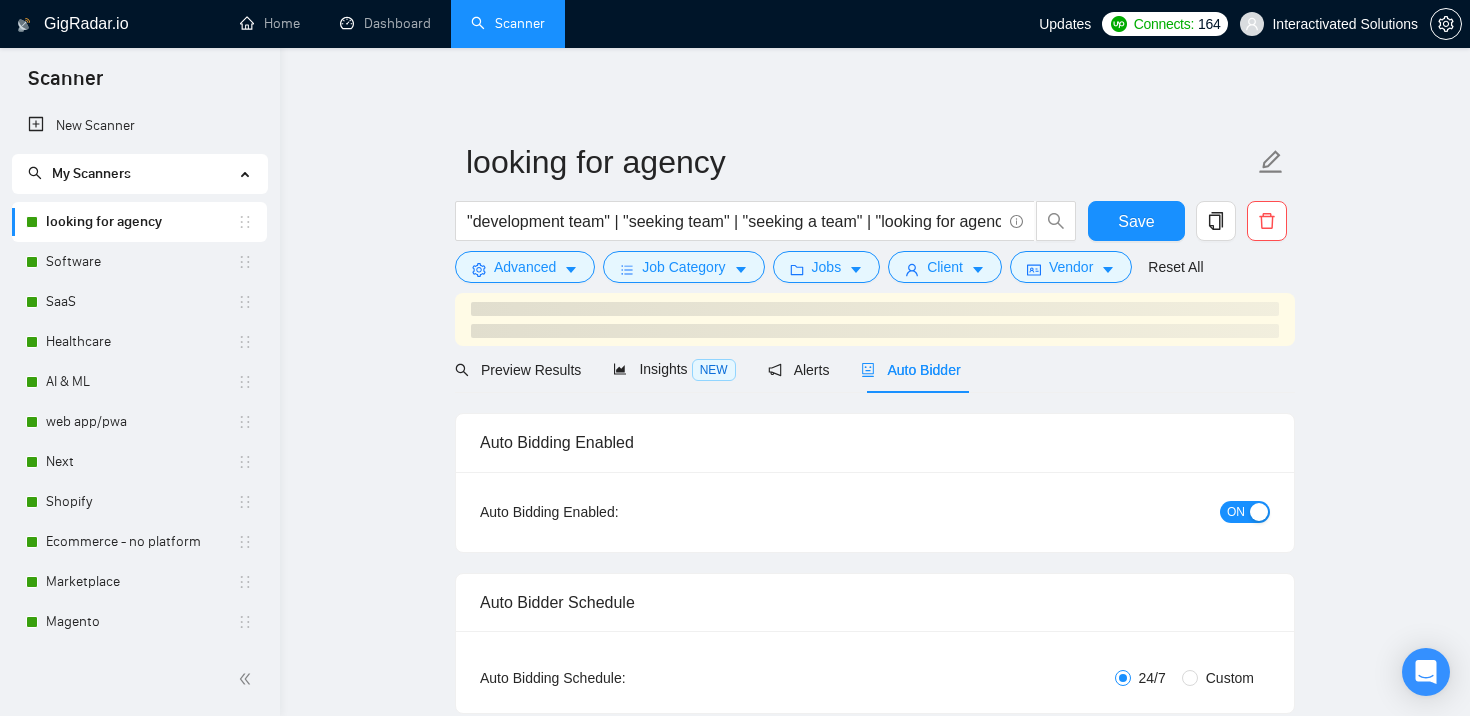 type 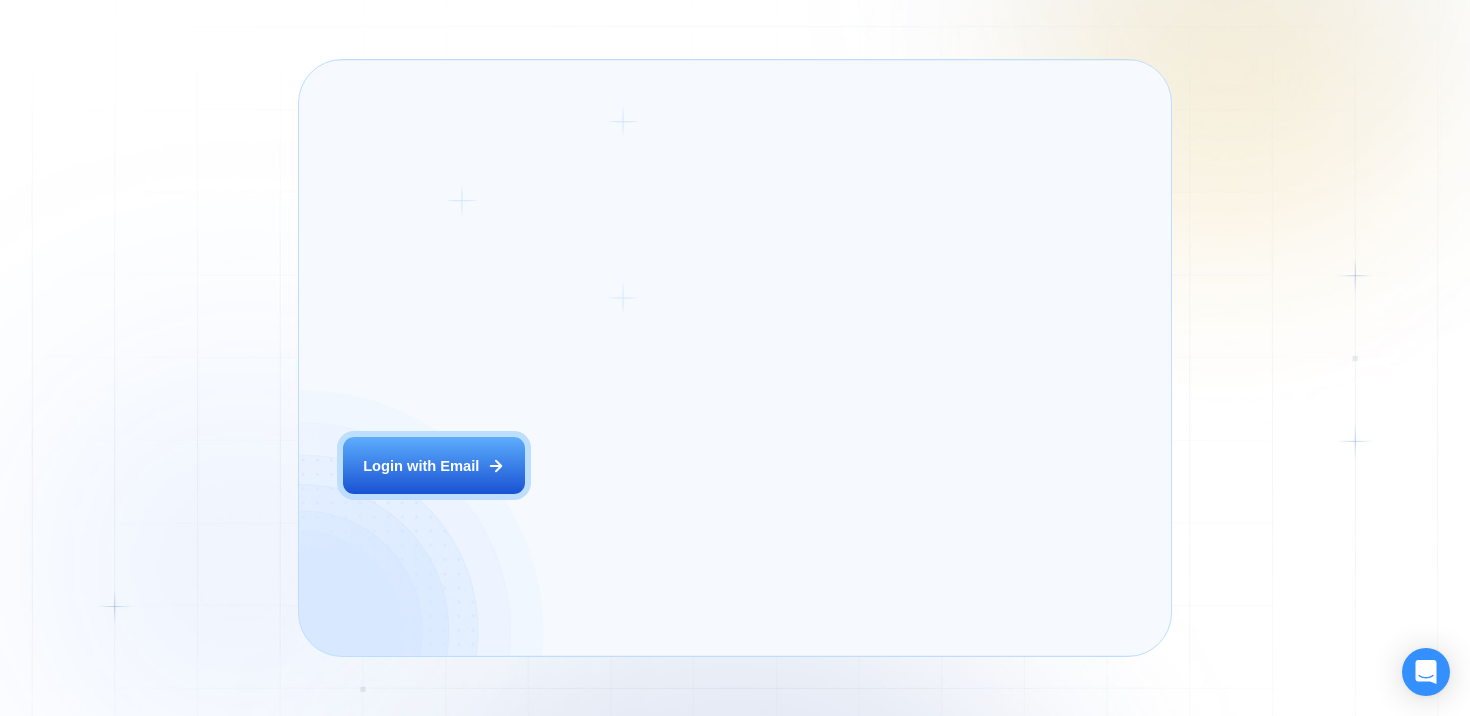 scroll, scrollTop: 0, scrollLeft: 0, axis: both 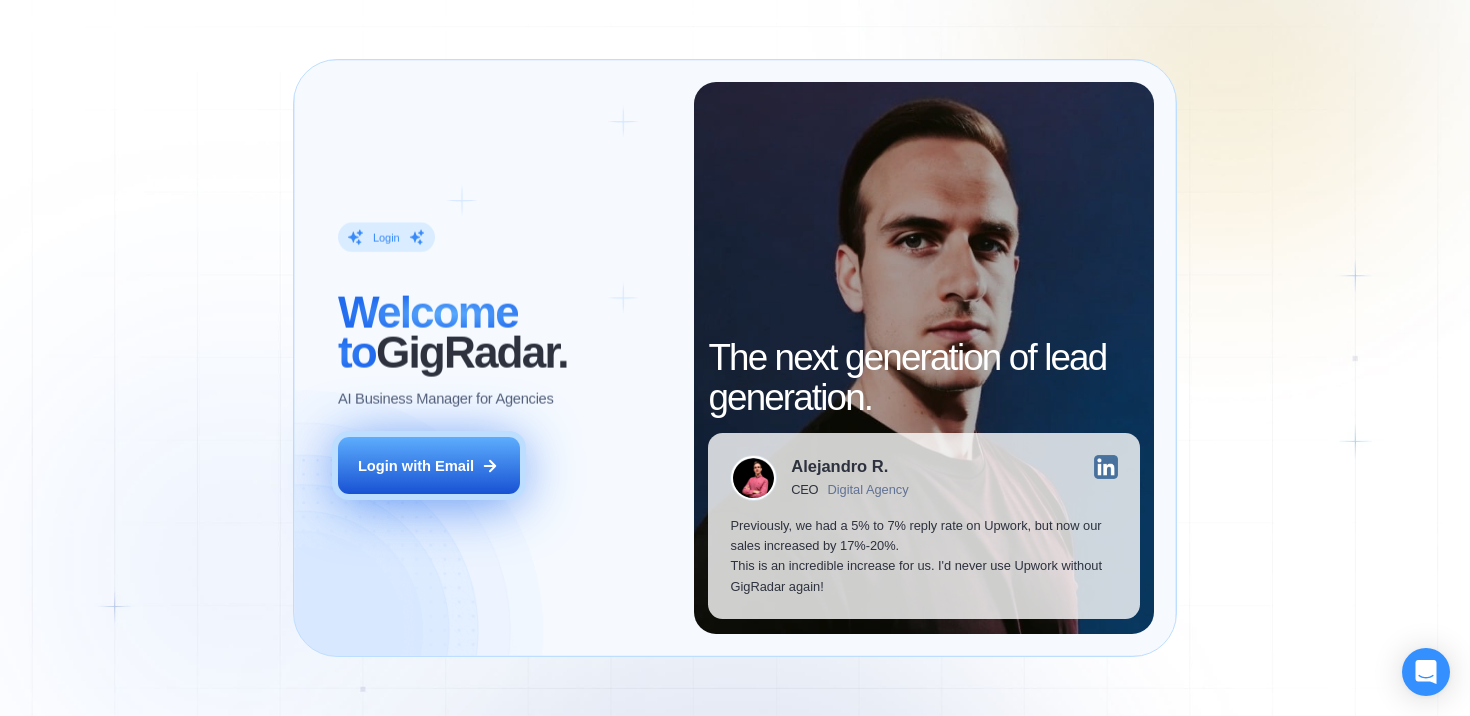 click on "Login with Email" at bounding box center [429, 465] 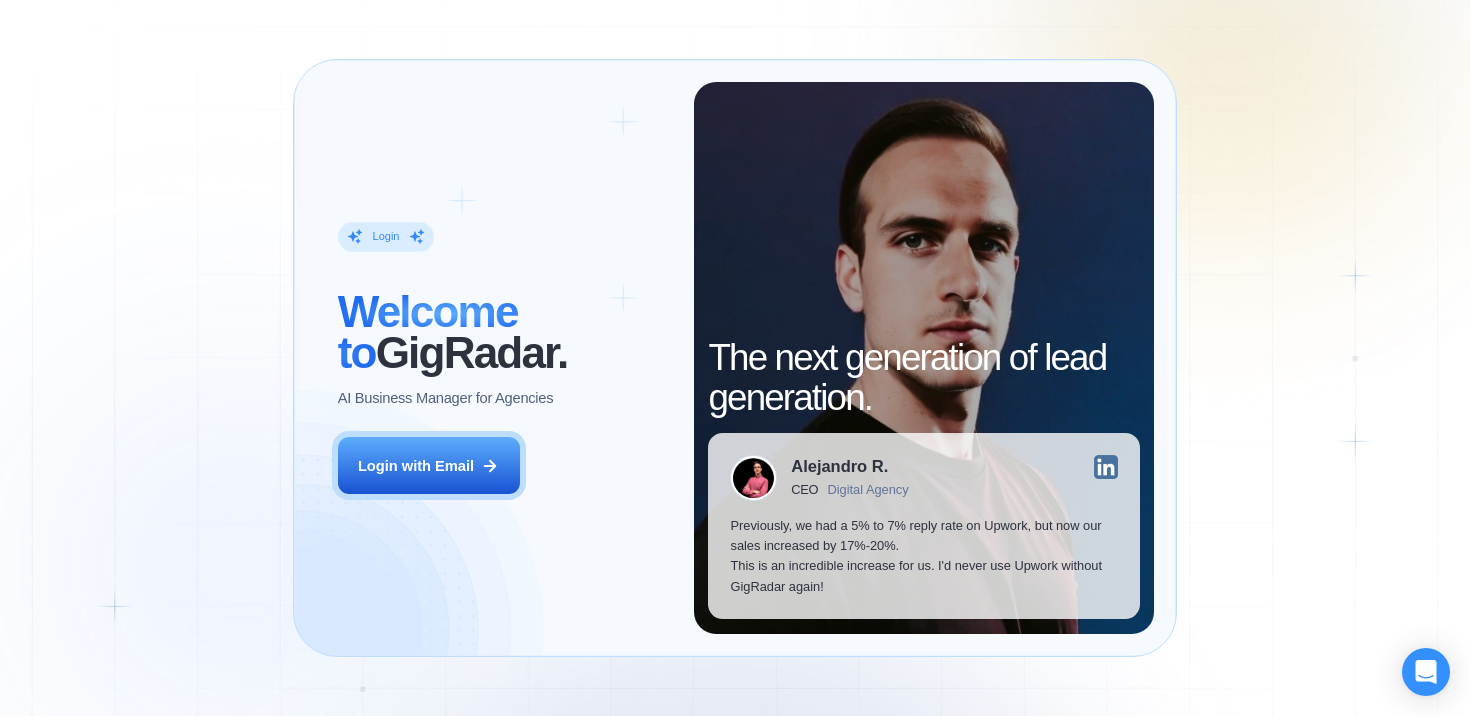 scroll, scrollTop: 0, scrollLeft: 0, axis: both 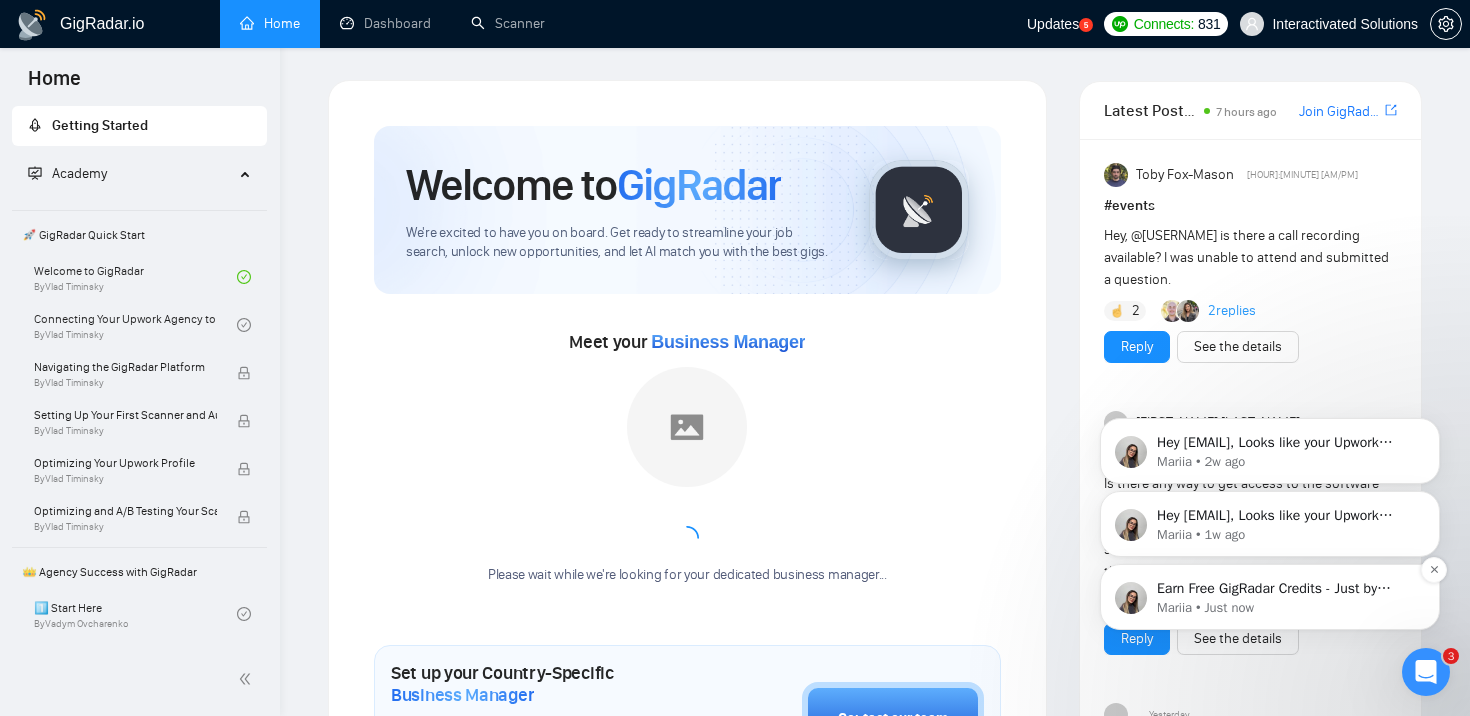 click on "Earn Free GigRadar Credits - Just by Sharing Your Story! 💬 Want more credits for sending proposals? It’s simple - share, inspire, and get rewarded! 🤫 Here’s how you can earn free credits: Introduce yourself in the #intros channel of the GigRadar Upwork Community and grab +20 credits for sending bids., Post your success story (closed projects, high LRR, etc.) in the #general channel and claim +50 credits for sending bids. Why? GigRadar is building a powerful network of freelancers and agencies. We want you to make valuable connections, showcase your wins, and inspire others while getting rewarded! 🚀 Not a member yet? Join our Slack community now 👉 Join Slack Community Claiming your credits is easy: Reply to this message with a screenshot of your post, and our Tech Support Team will instantly top up your credits! 💸" at bounding box center [1286, 589] 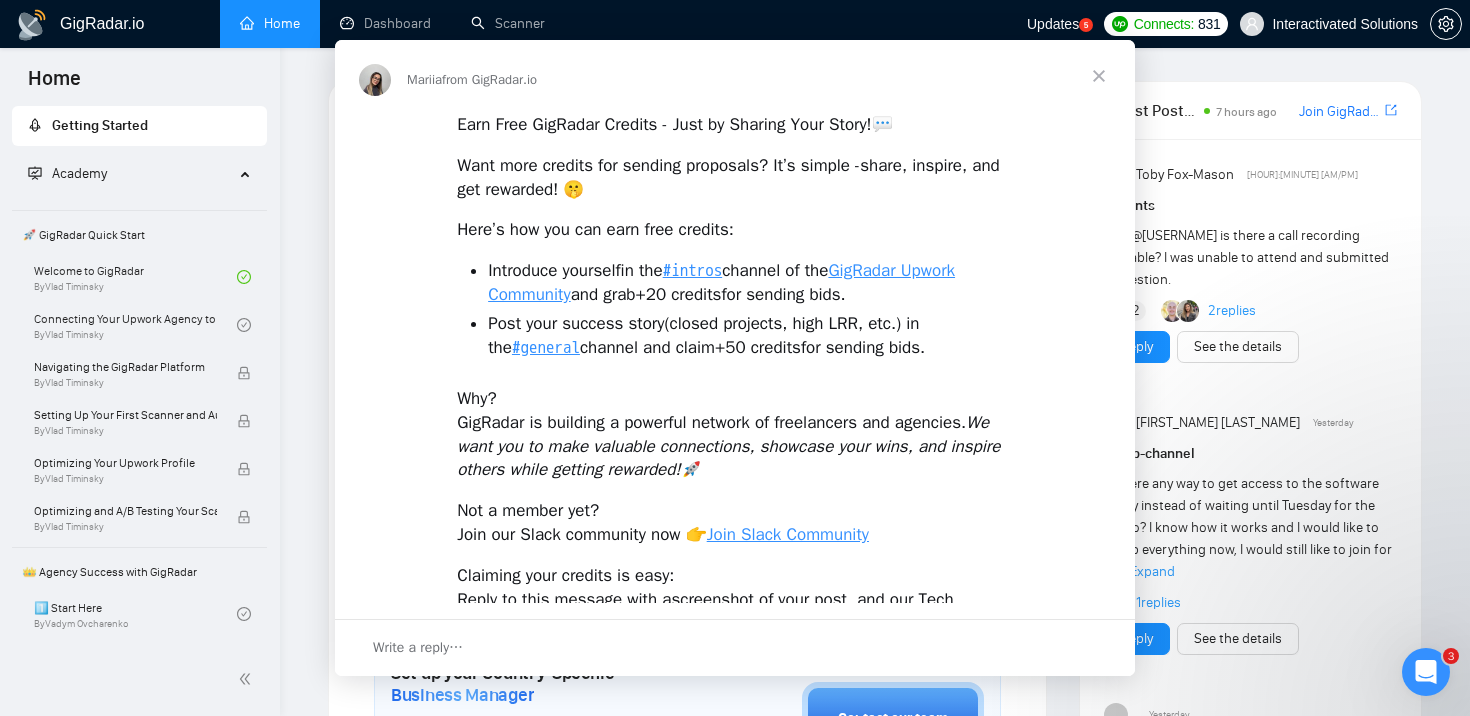 scroll, scrollTop: 0, scrollLeft: 0, axis: both 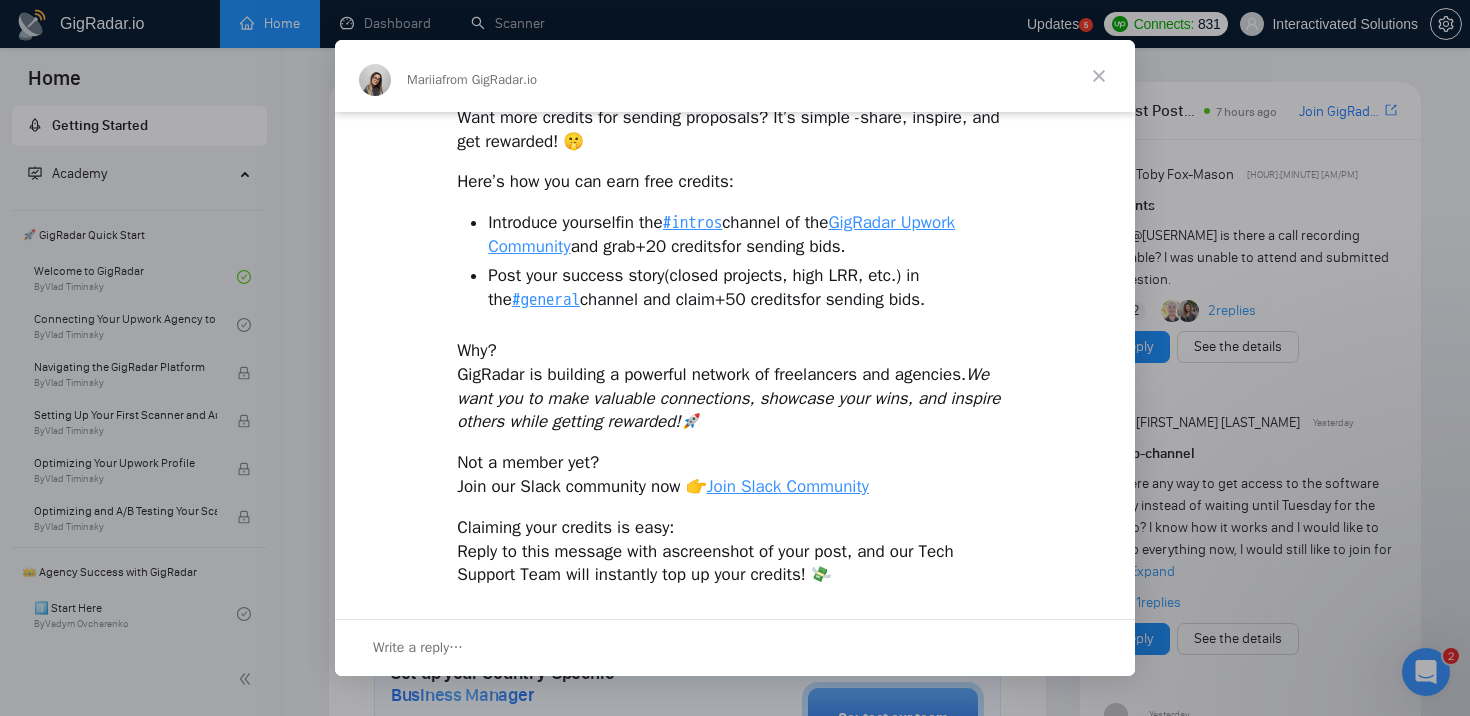 click at bounding box center (1099, 76) 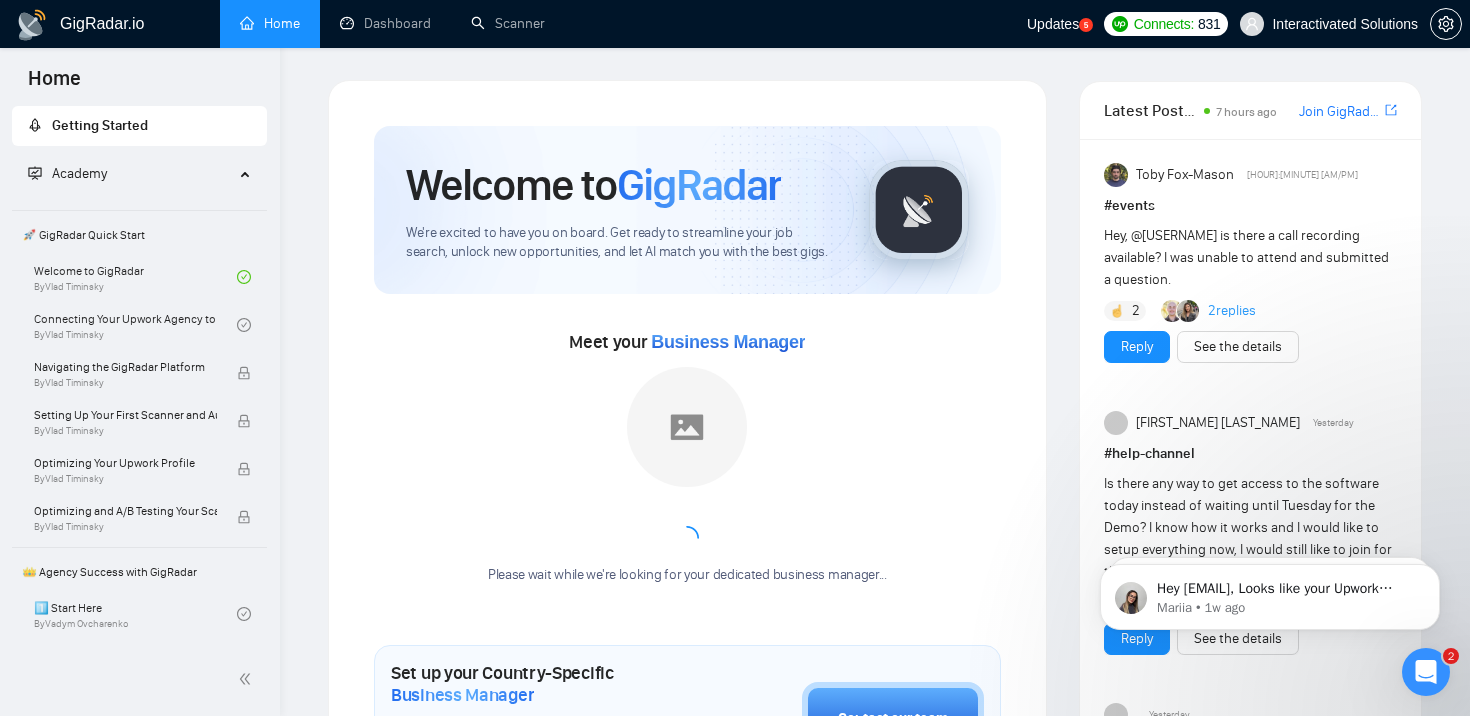 scroll, scrollTop: 0, scrollLeft: 0, axis: both 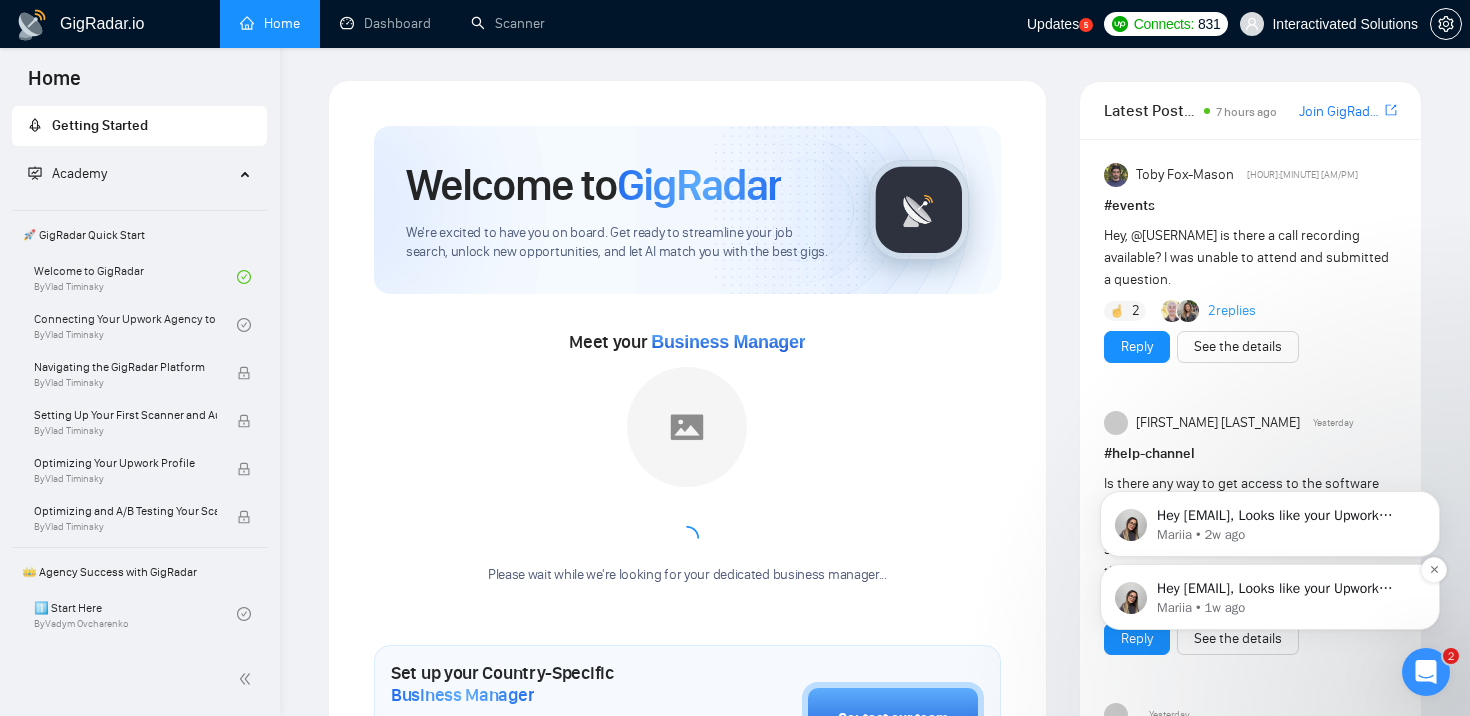 click on "Hey [EMAIL], Looks like your Upwork agency Interactivated Solutions. We Design and Develop the exceptional. ran out of connects. We recently tried to send a proposal for a job found by Shopify, but we could not because the number of connects was insufficient. If you don't top up your connects soon, all your Auto Bidders will be disabled, and you will have to reactivate it again. Please consider enabling the Auto Top-Up Feature to avoid this happening in the future." at bounding box center [1286, 589] 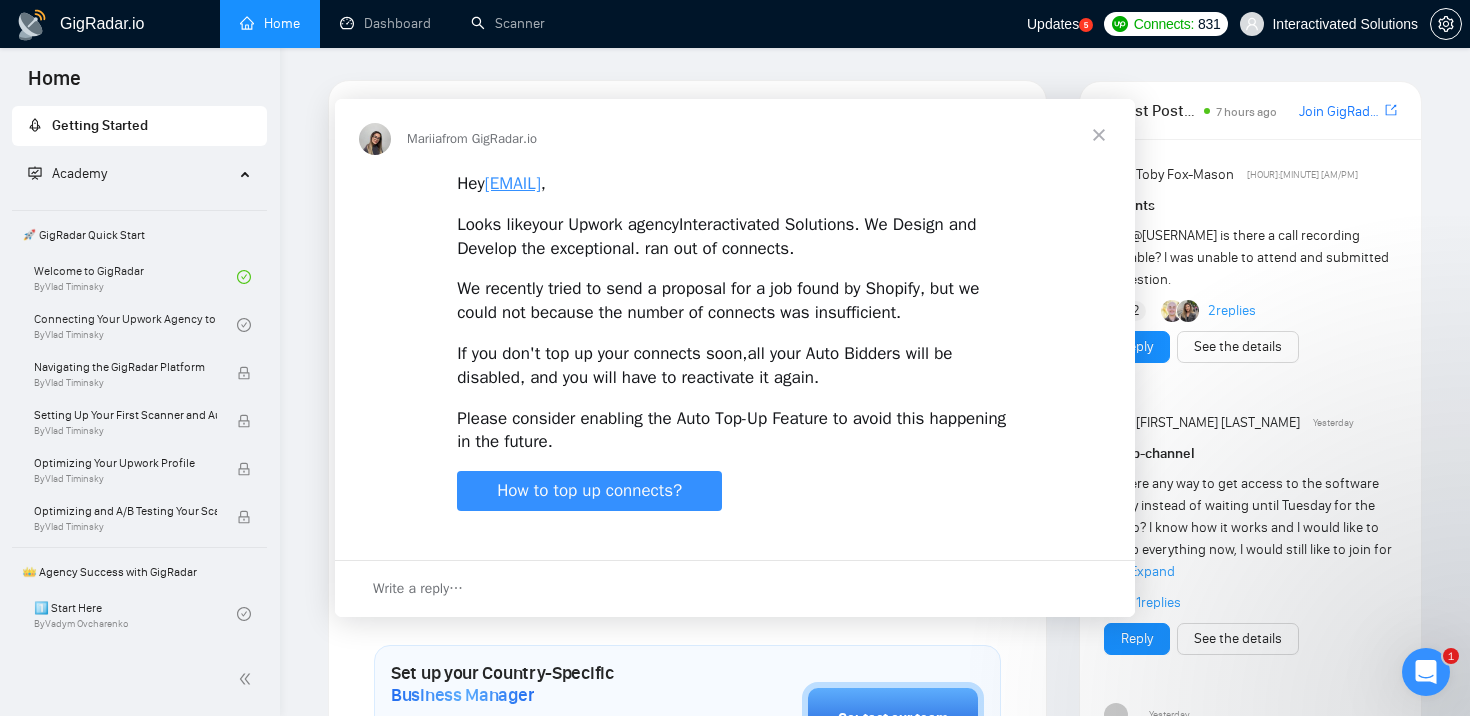 scroll, scrollTop: 0, scrollLeft: 0, axis: both 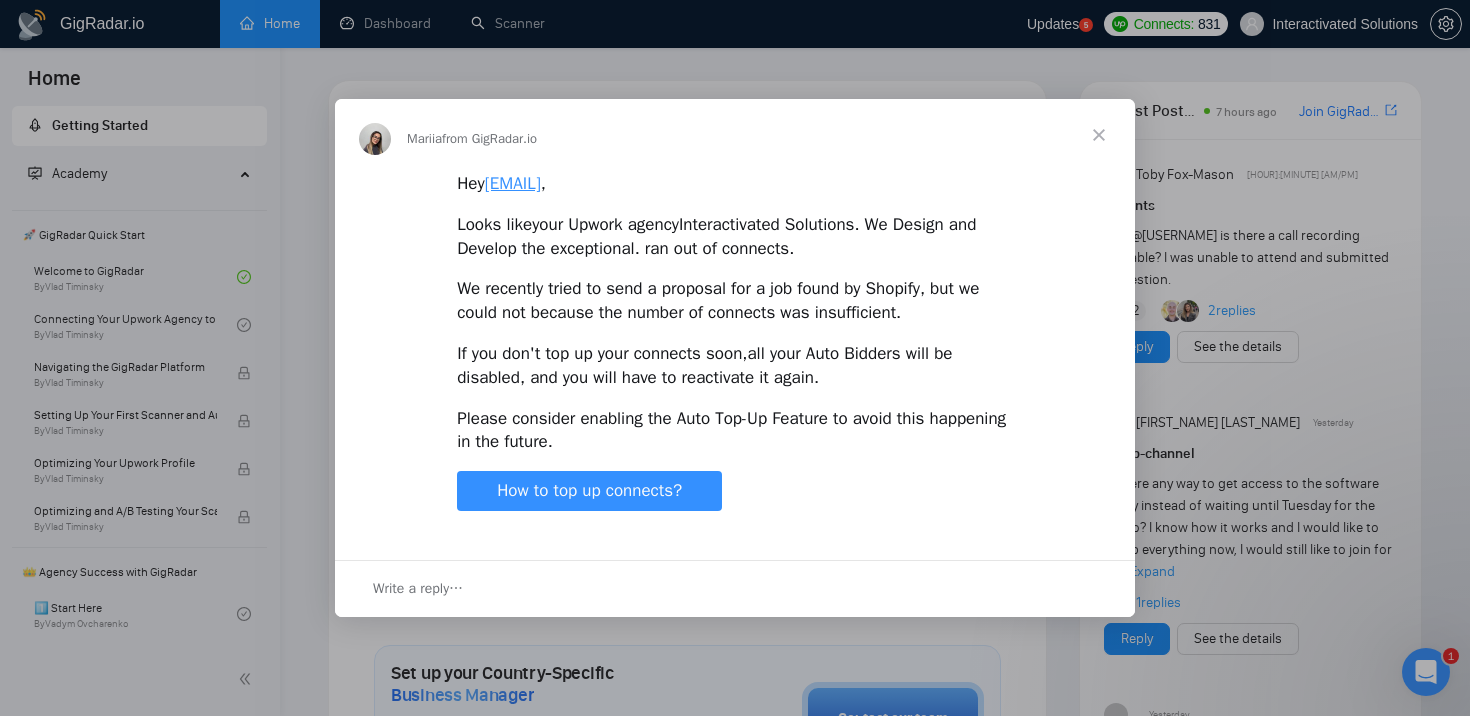 click at bounding box center (1099, 135) 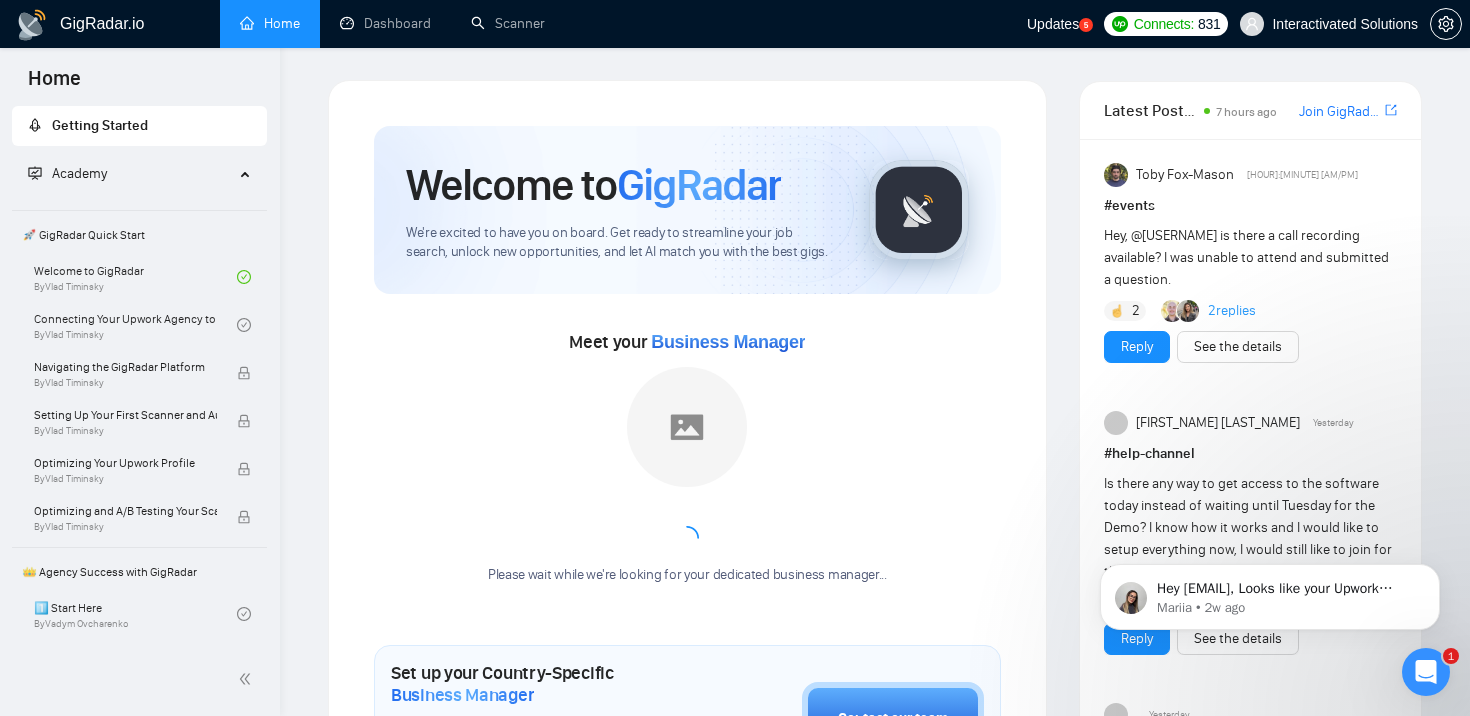 scroll, scrollTop: 0, scrollLeft: 0, axis: both 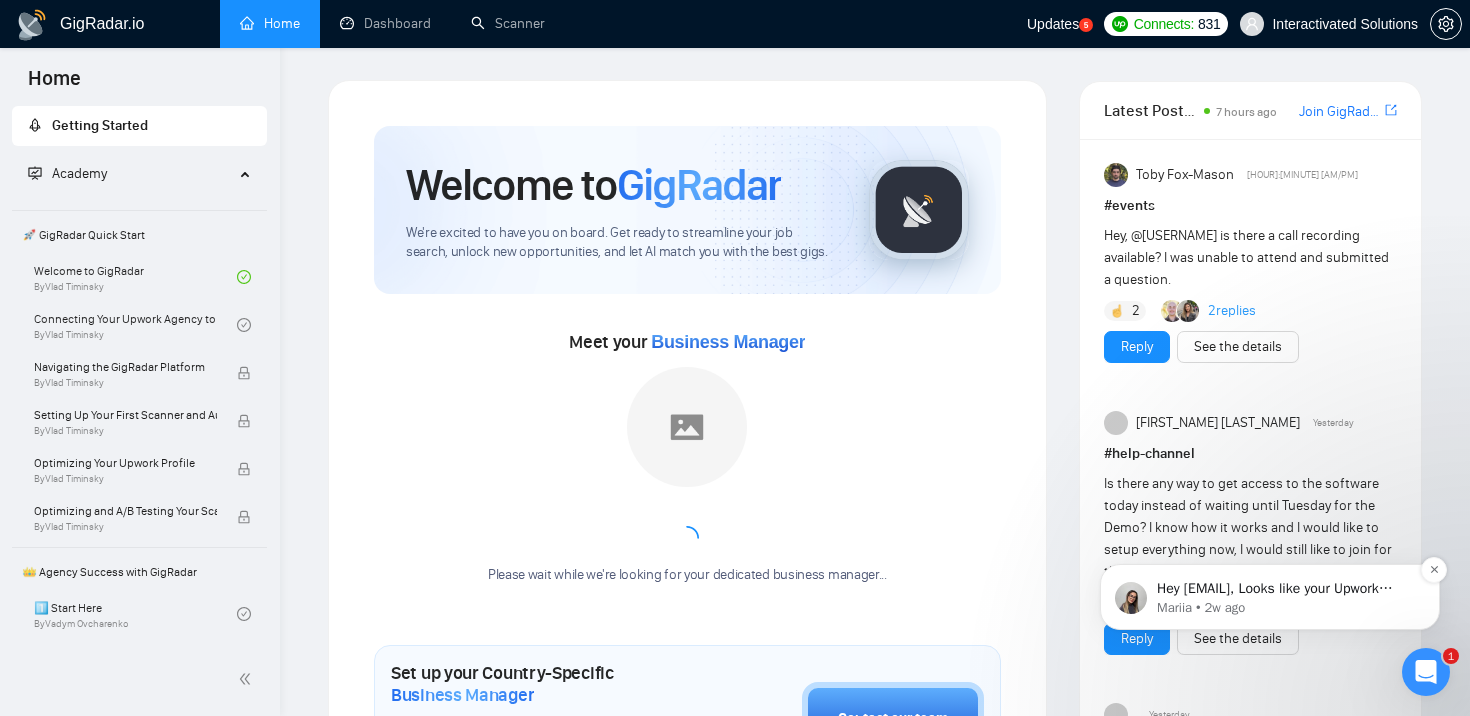 click on "Hey [EMAIL], Looks like your Upwork agency Interactivated Solutions. We Design and Develop the exceptional. ran out of connects. We recently tried to send a proposal for a job found by looking for agency, but we could not because the number of connects was insufficient. If you don't top up your connects soon, all your Auto Bidders will be disabled, and you will have to reactivate it again. Please consider enabling the Auto Top-Up Feature to avoid this happening in the future." at bounding box center [1286, 589] 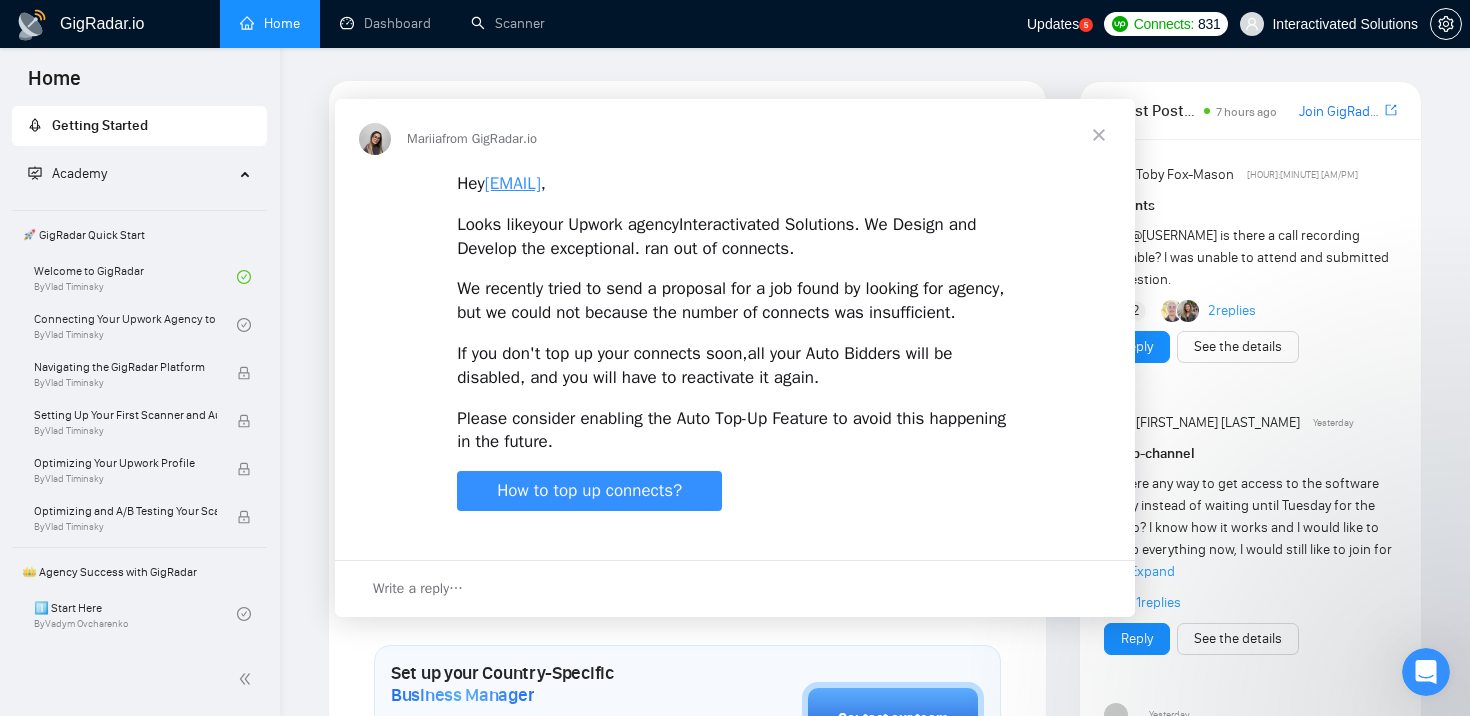 scroll, scrollTop: 0, scrollLeft: 0, axis: both 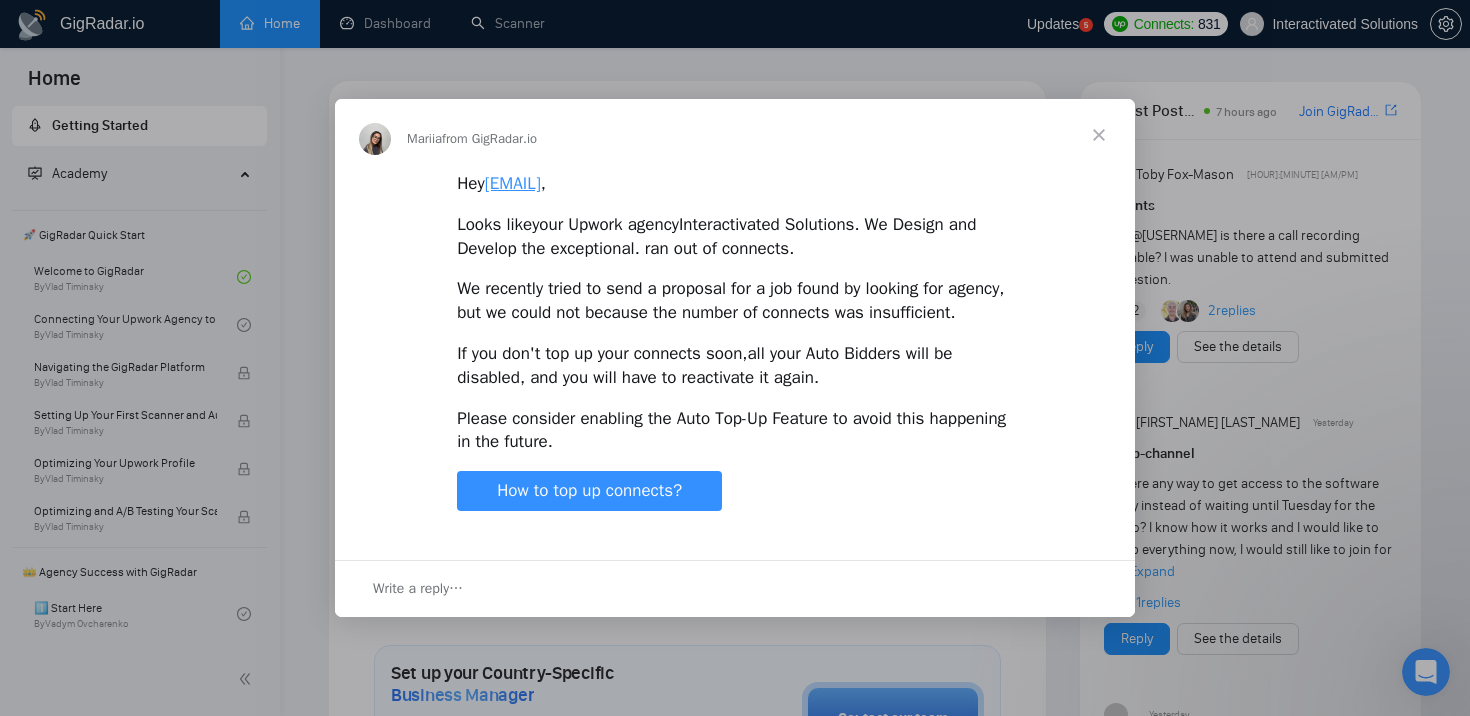 click at bounding box center [1099, 135] 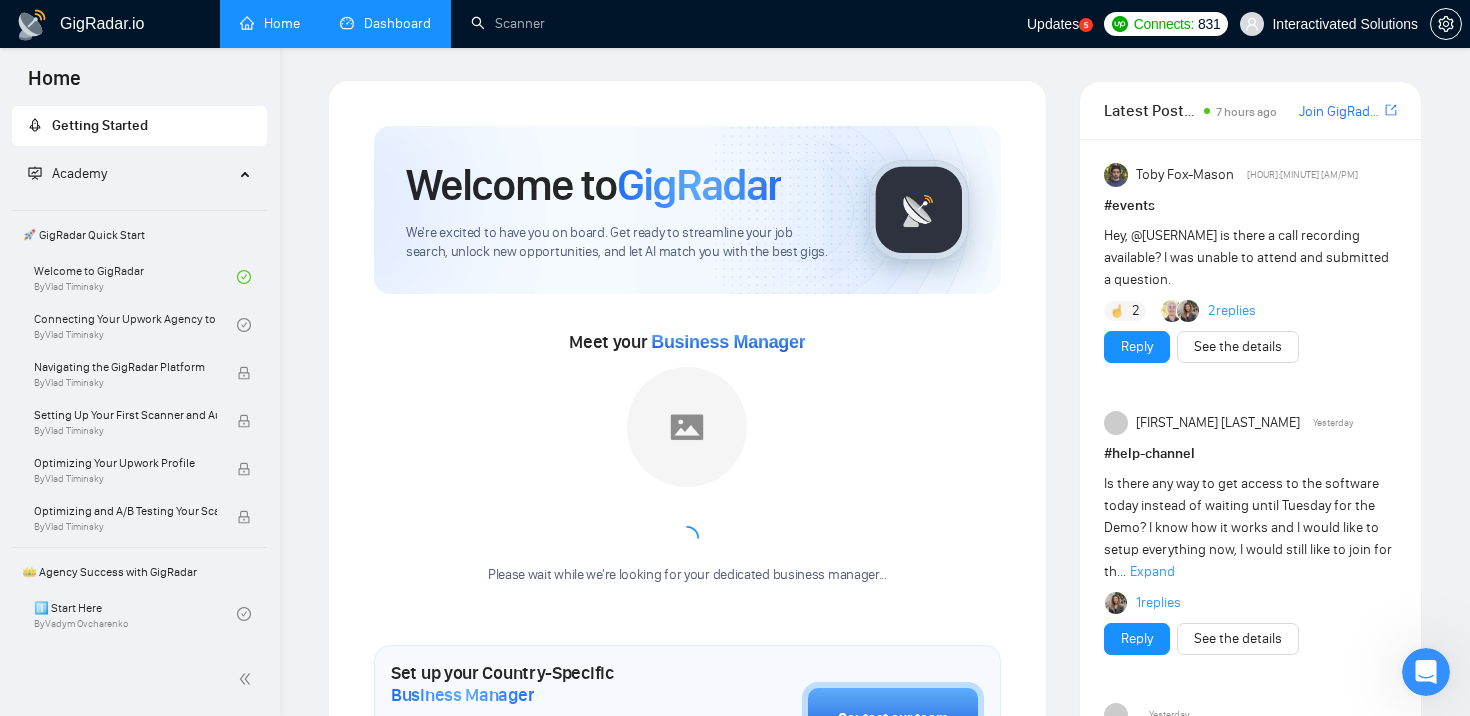 click on "Dashboard" at bounding box center [385, 23] 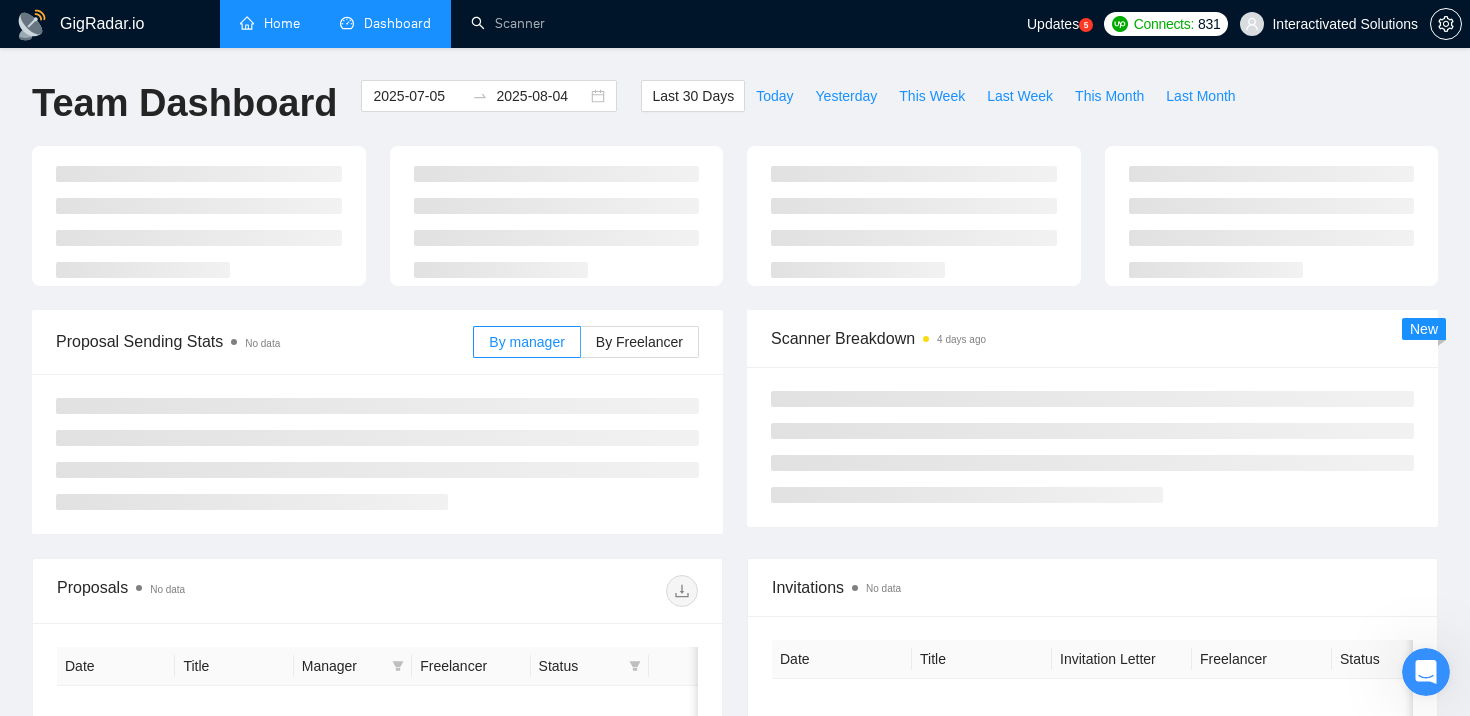 click on "Home" at bounding box center [270, 23] 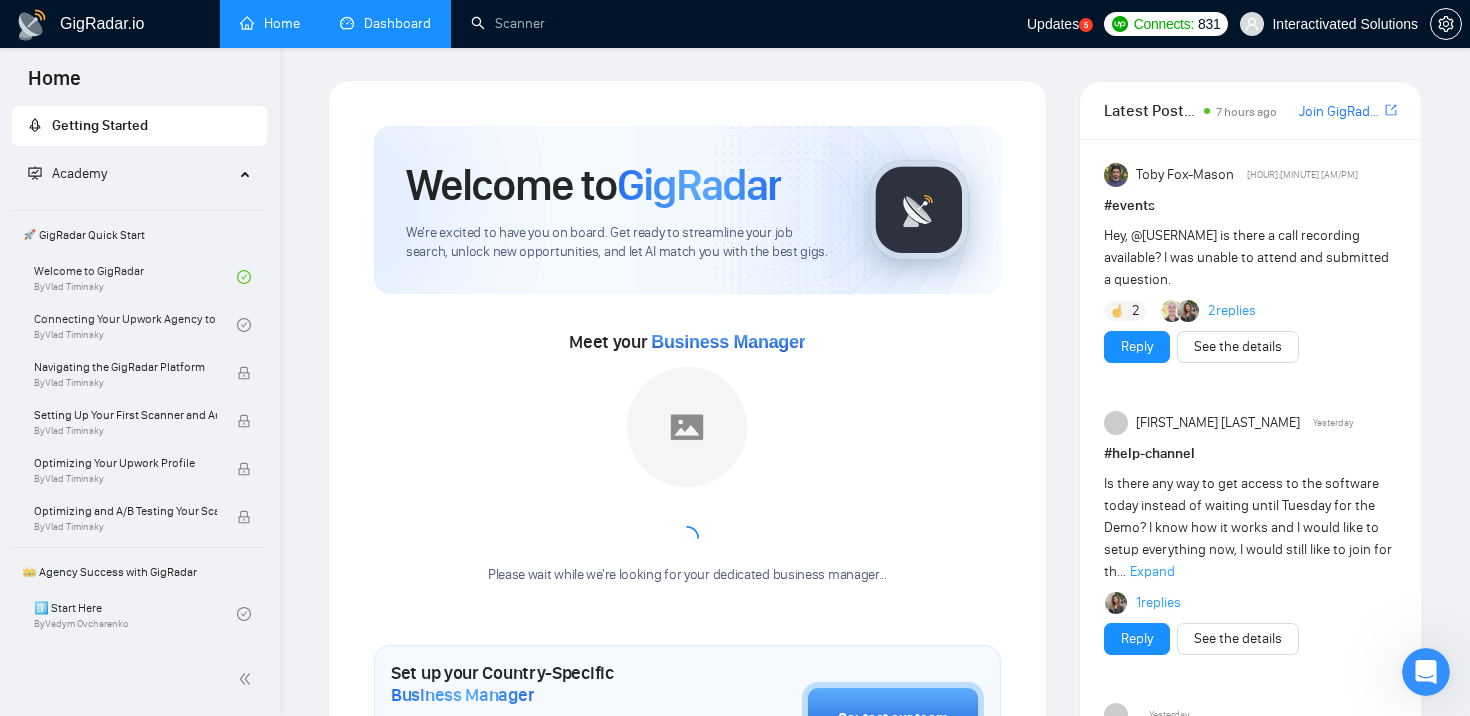 click on "Dashboard" at bounding box center (385, 23) 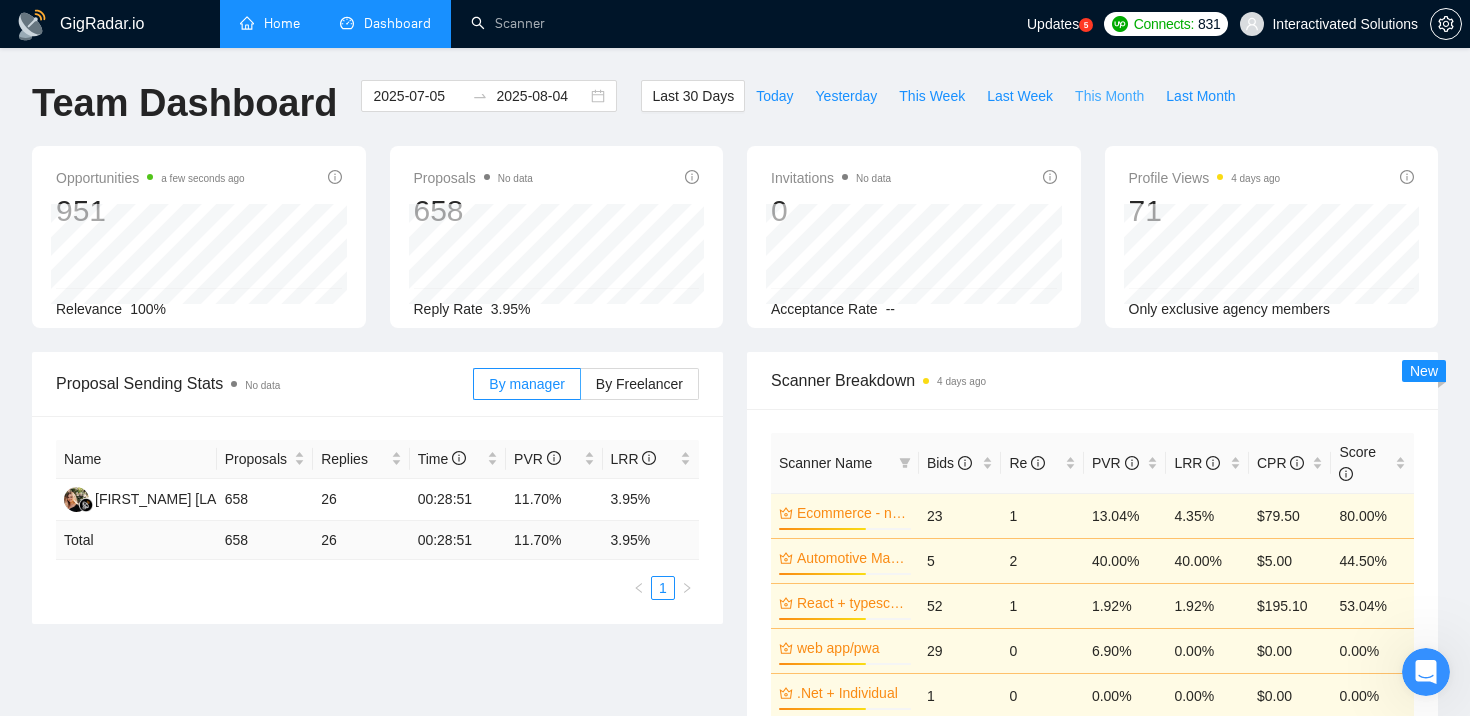 click on "This Month" at bounding box center [1109, 96] 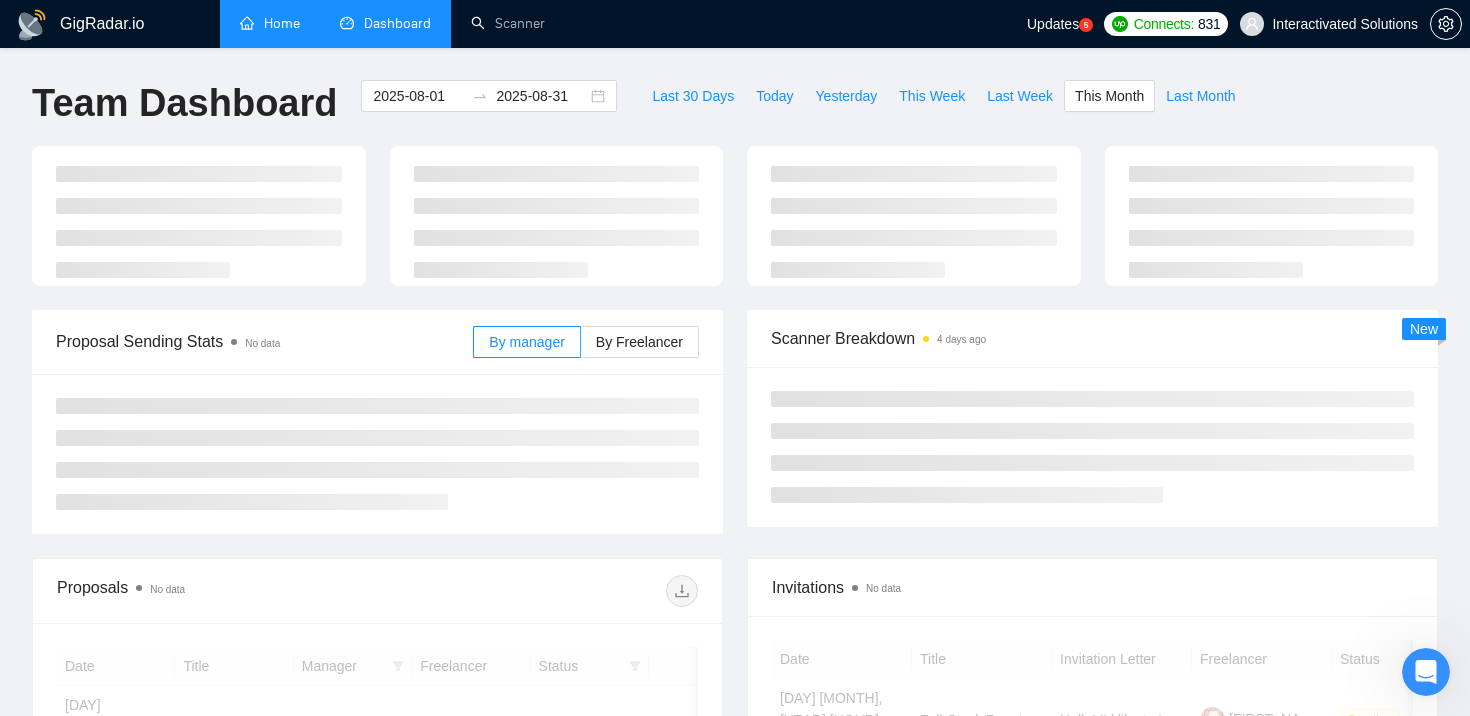 type on "2025-08-01" 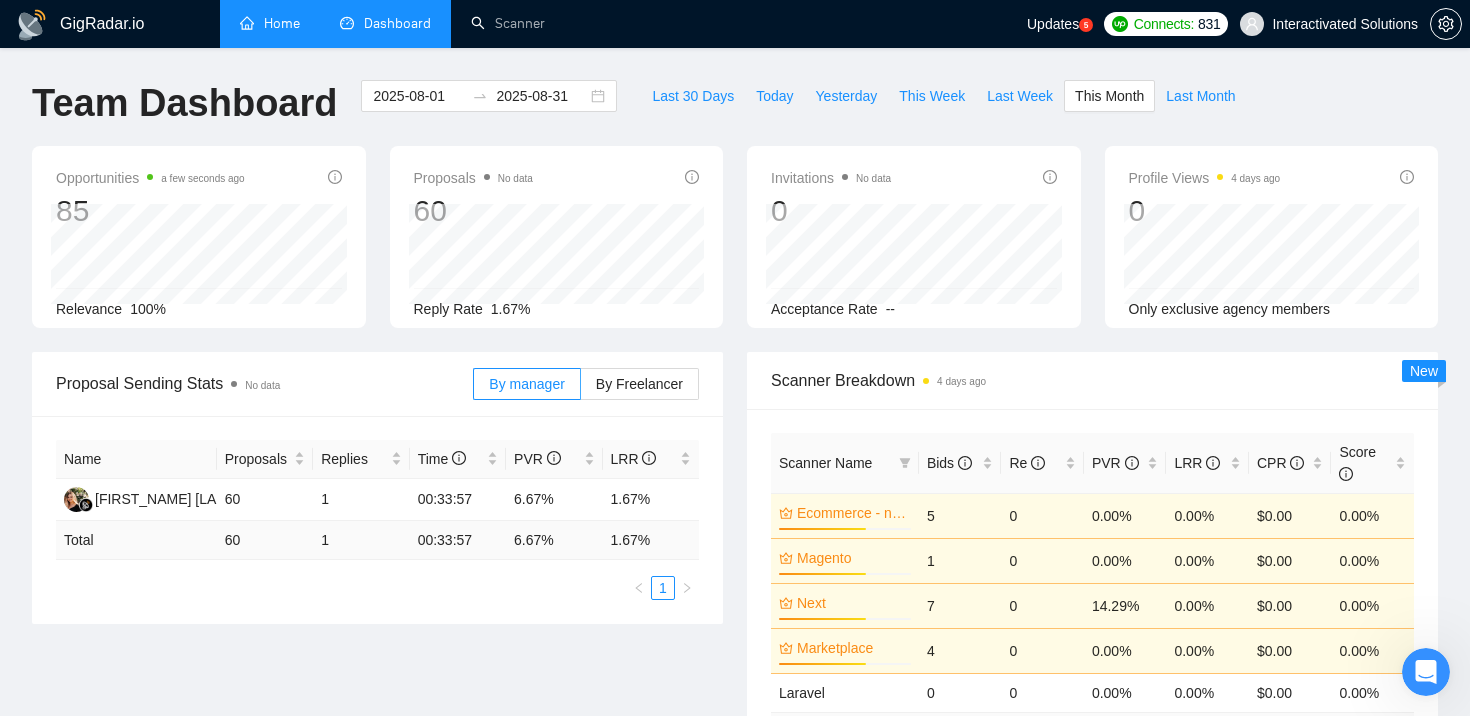 click on "Last 30 Days Today Yesterday This Week Last Week This Month Last Month" at bounding box center [943, 113] 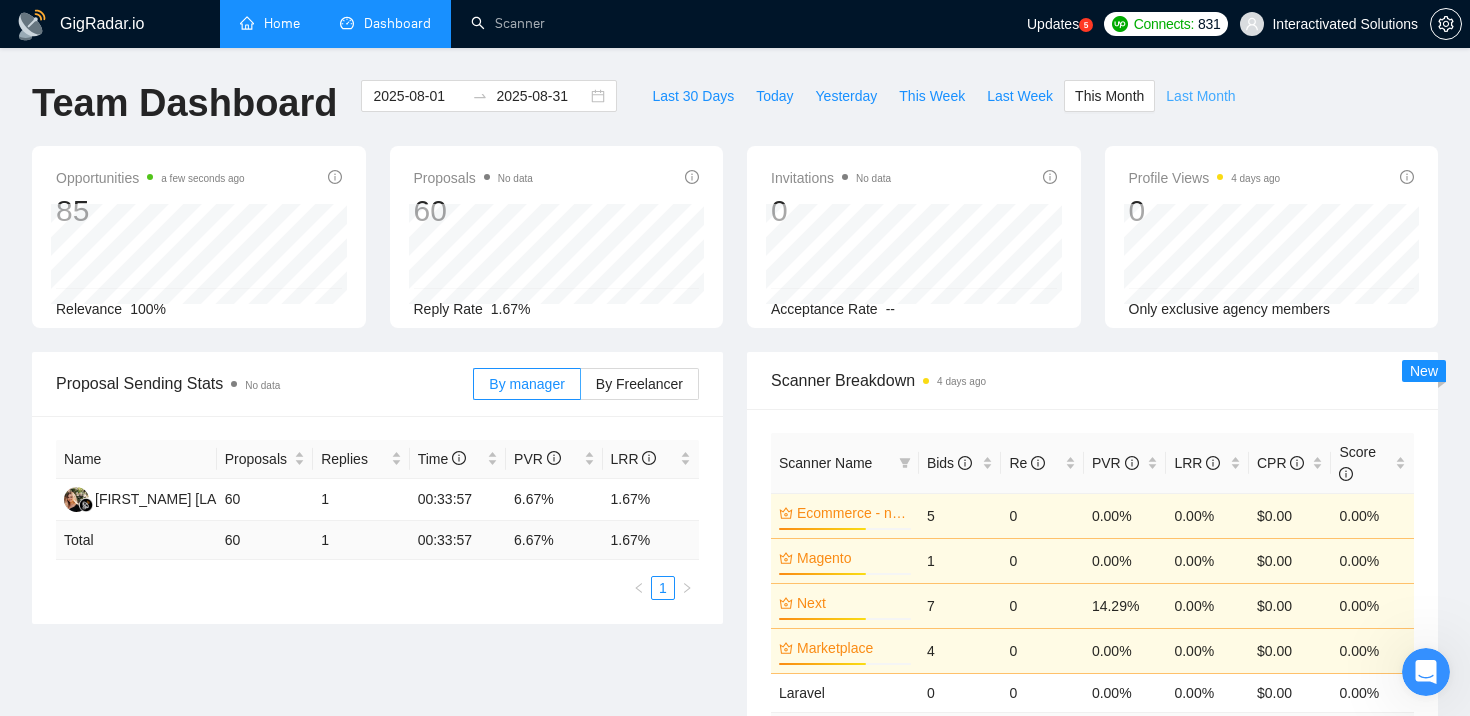 click on "Last Month" at bounding box center [1200, 96] 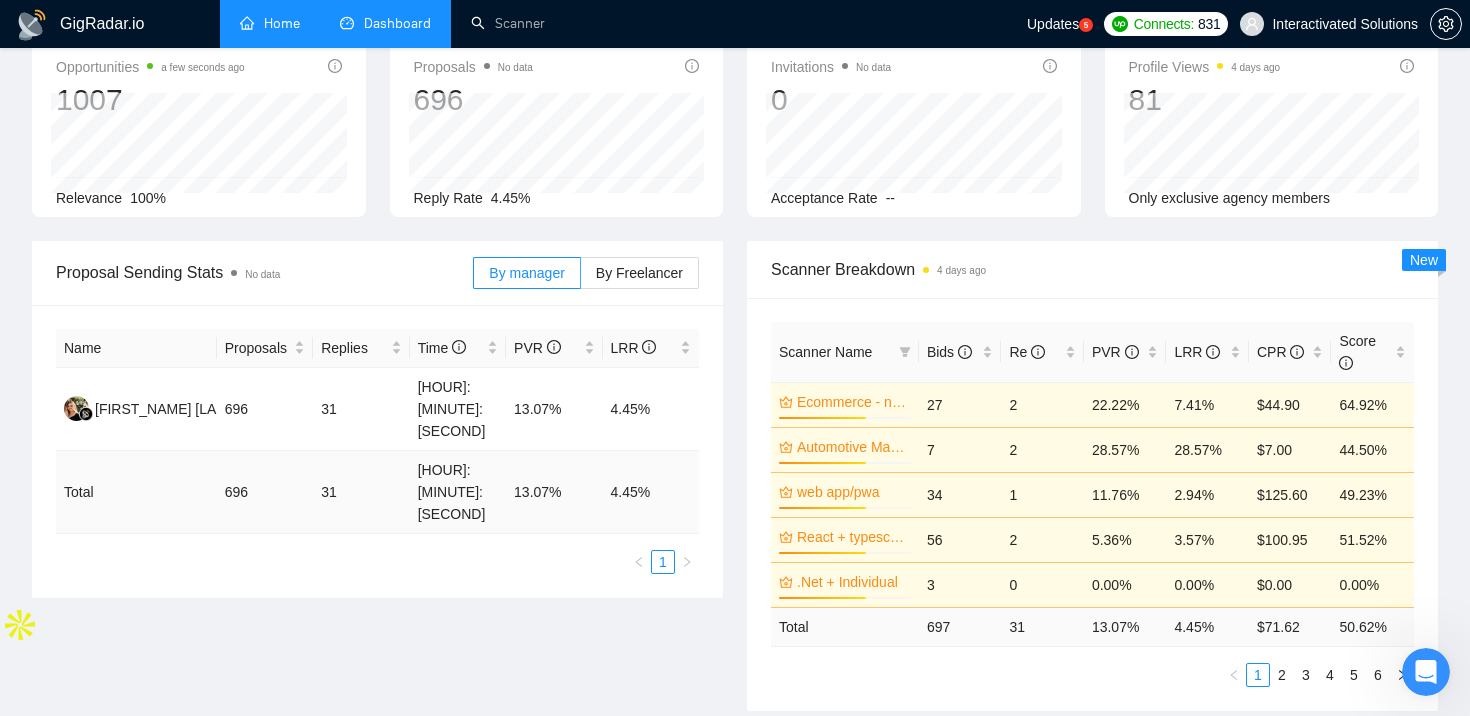 scroll, scrollTop: 0, scrollLeft: 0, axis: both 